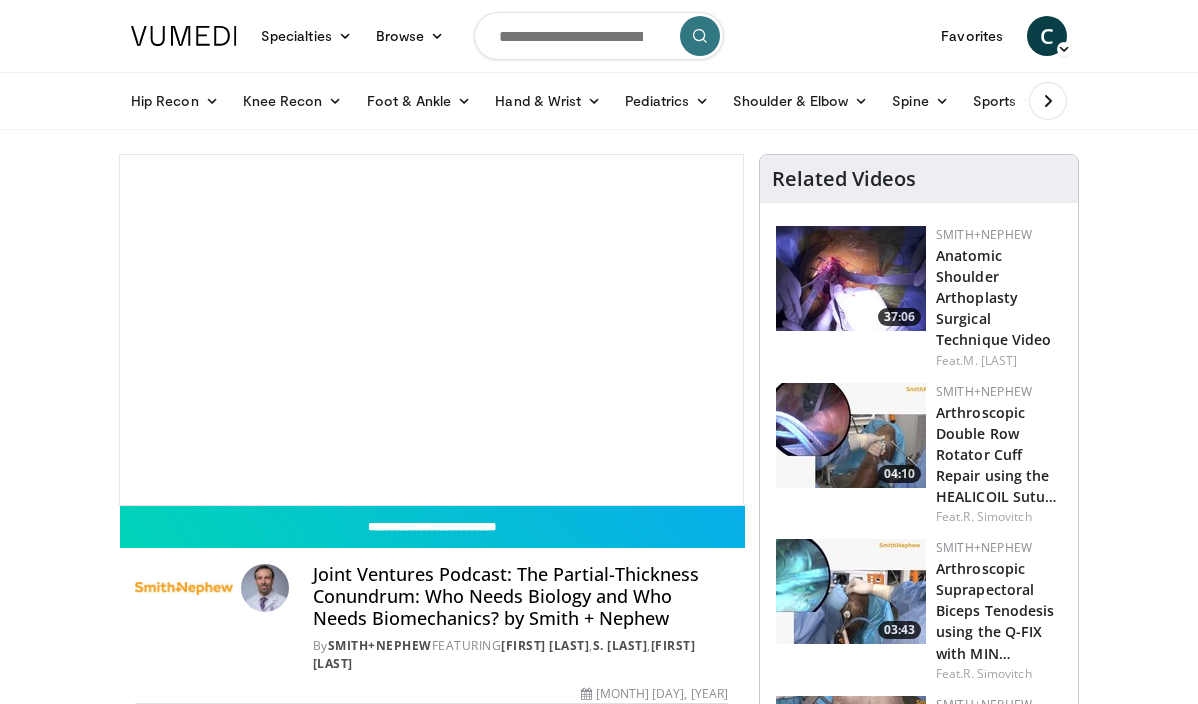 scroll, scrollTop: 0, scrollLeft: 0, axis: both 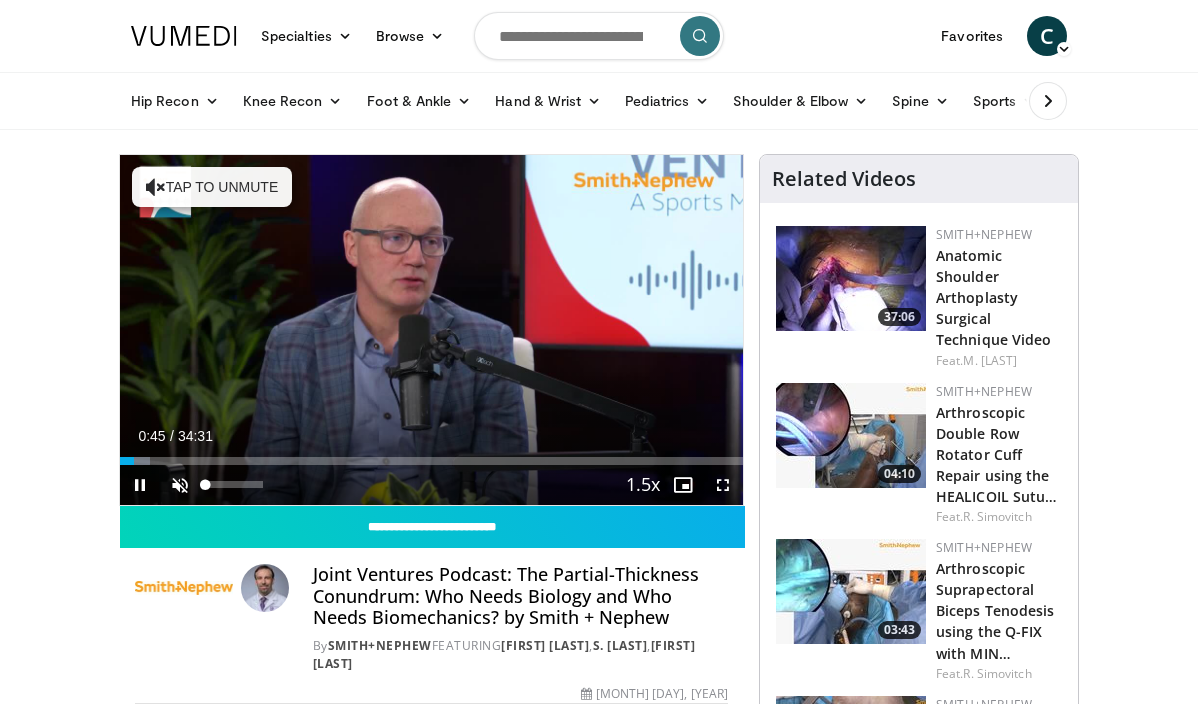 click at bounding box center [180, 485] 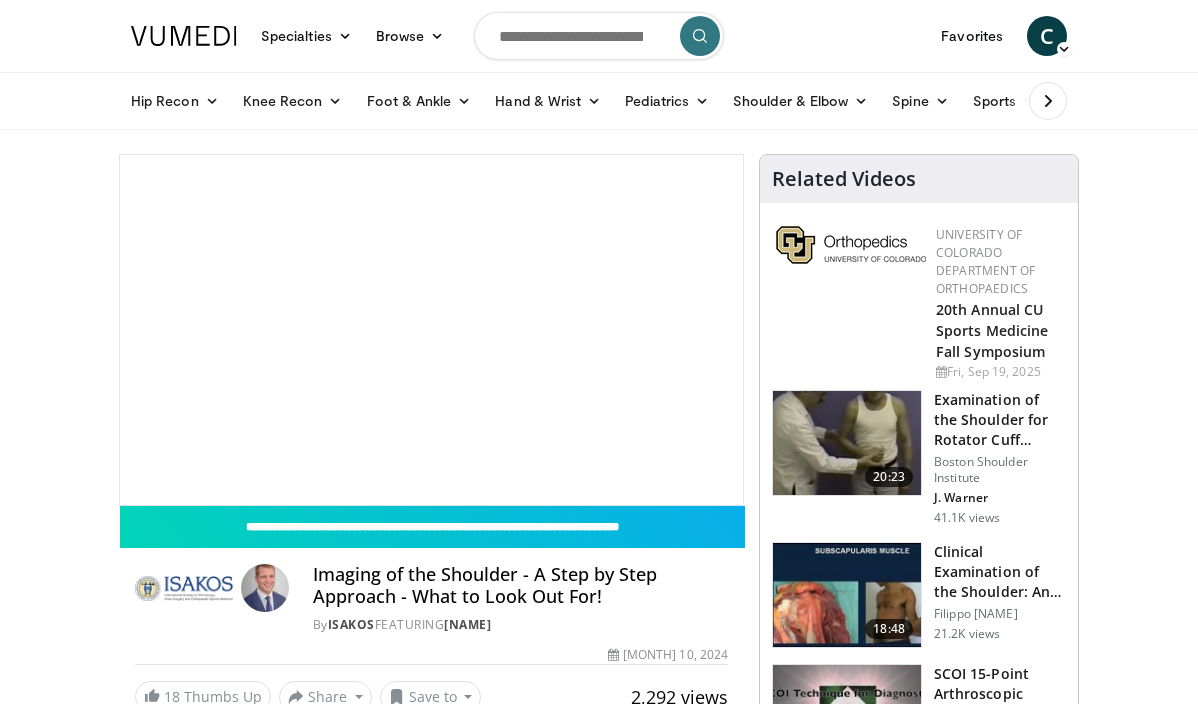 scroll, scrollTop: 0, scrollLeft: 0, axis: both 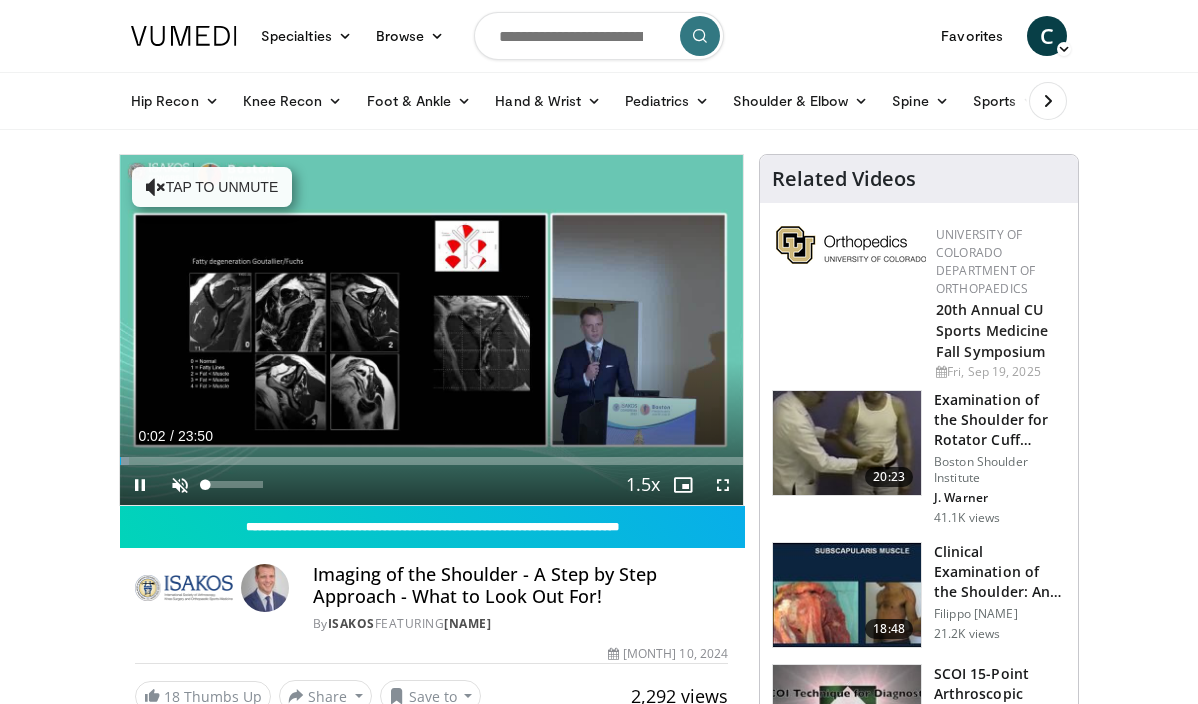 click at bounding box center (180, 485) 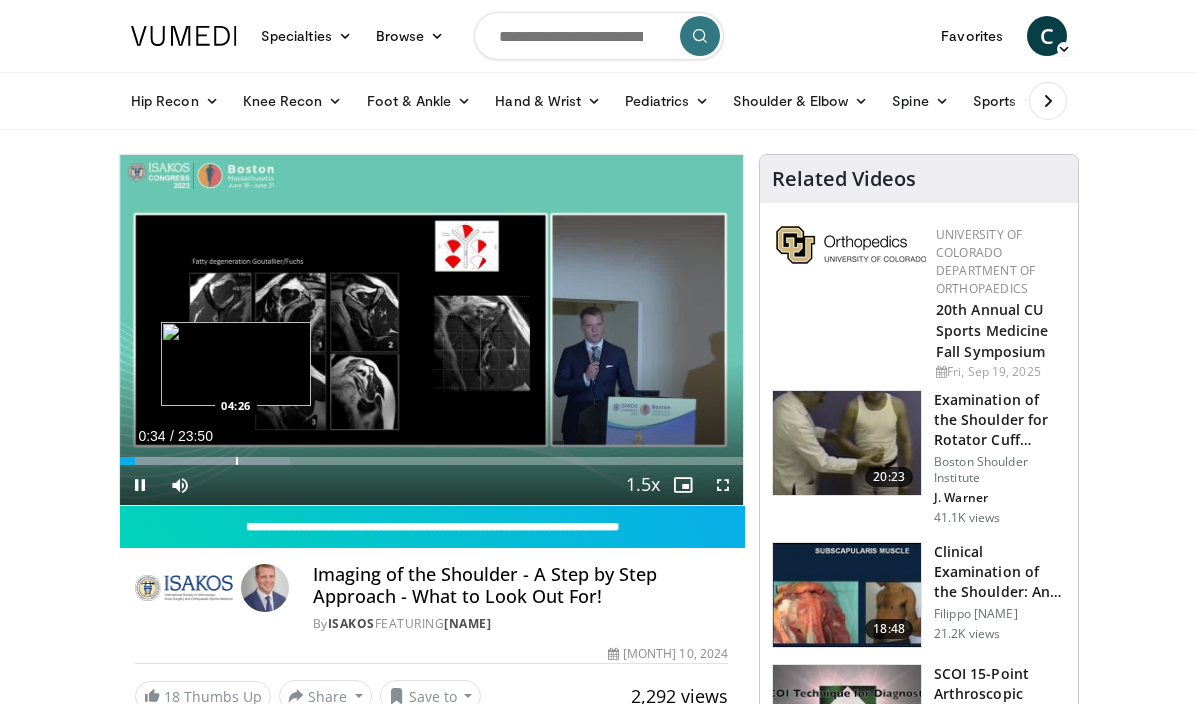 click at bounding box center (237, 461) 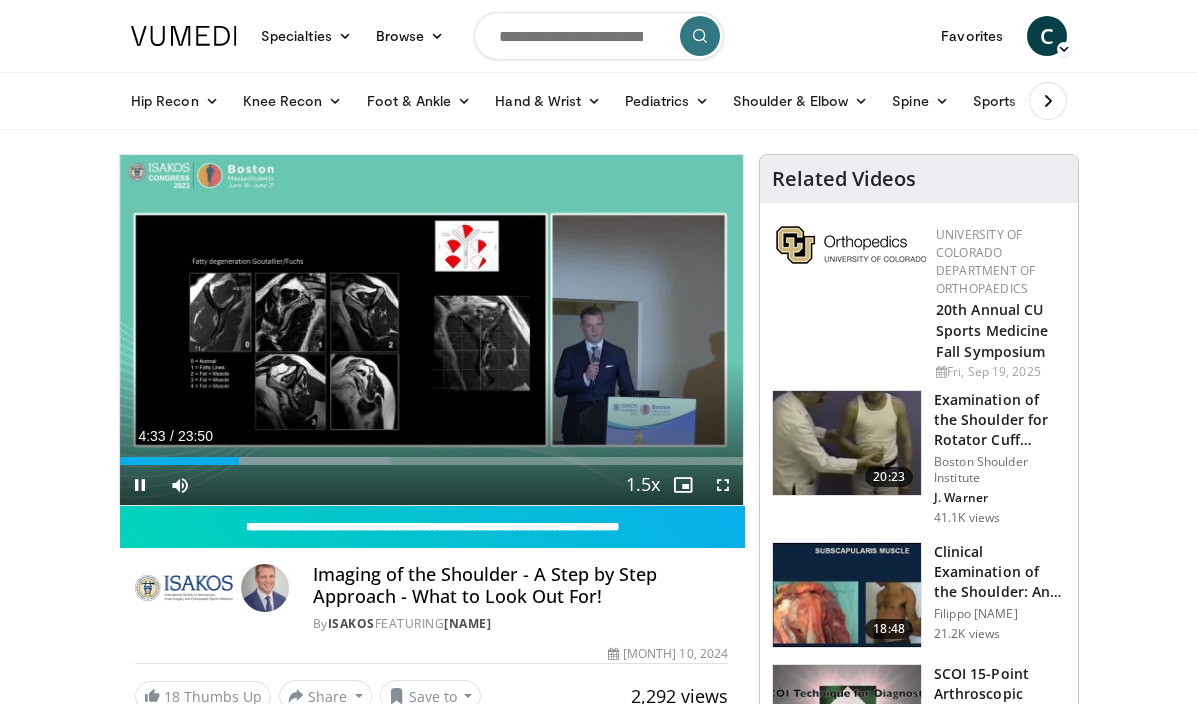 click at bounding box center [683, 485] 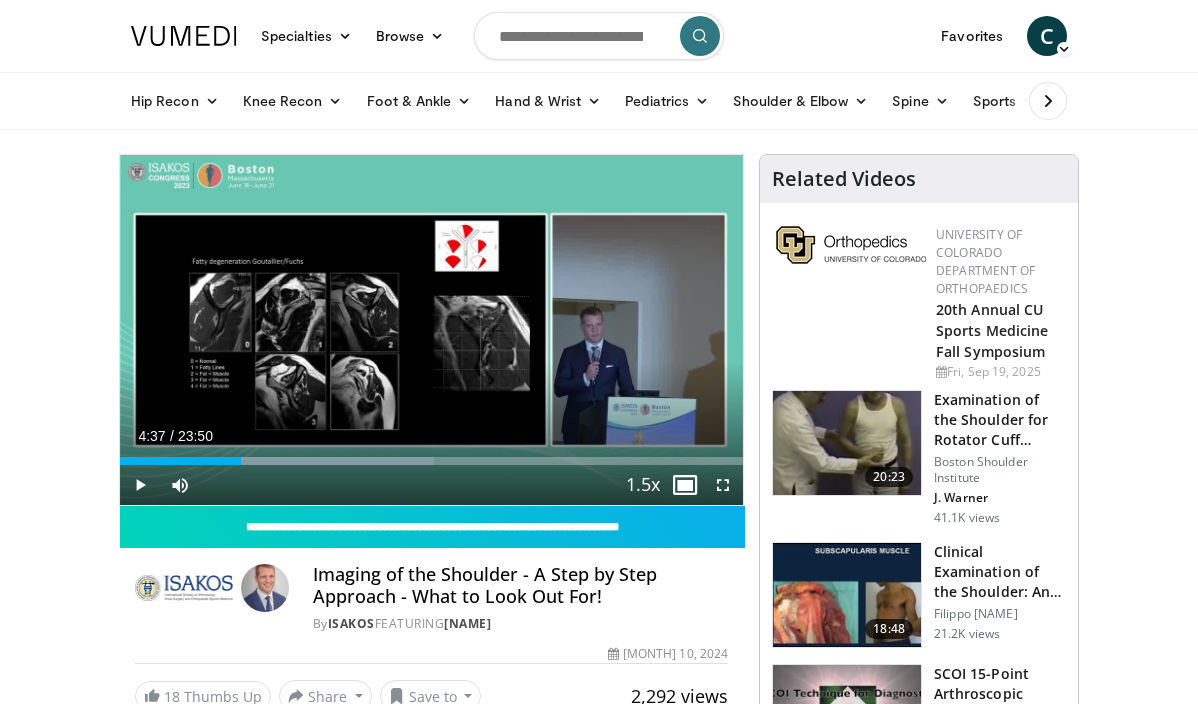 click at bounding box center [683, 485] 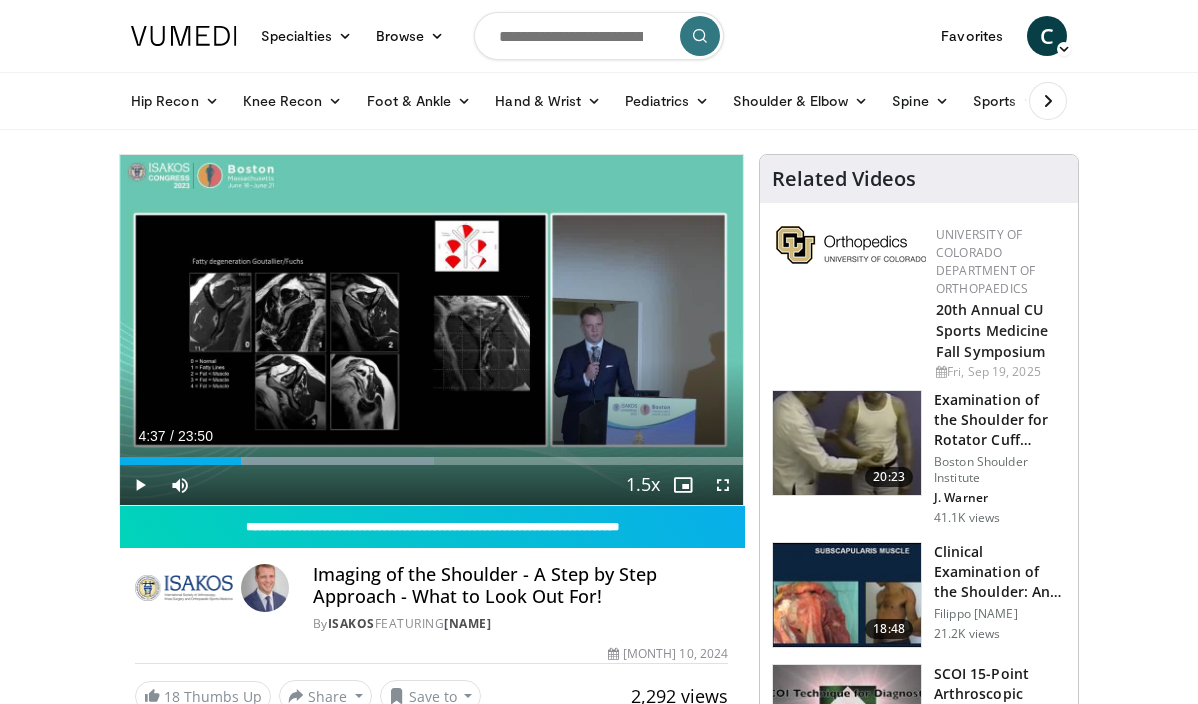 click at bounding box center (723, 485) 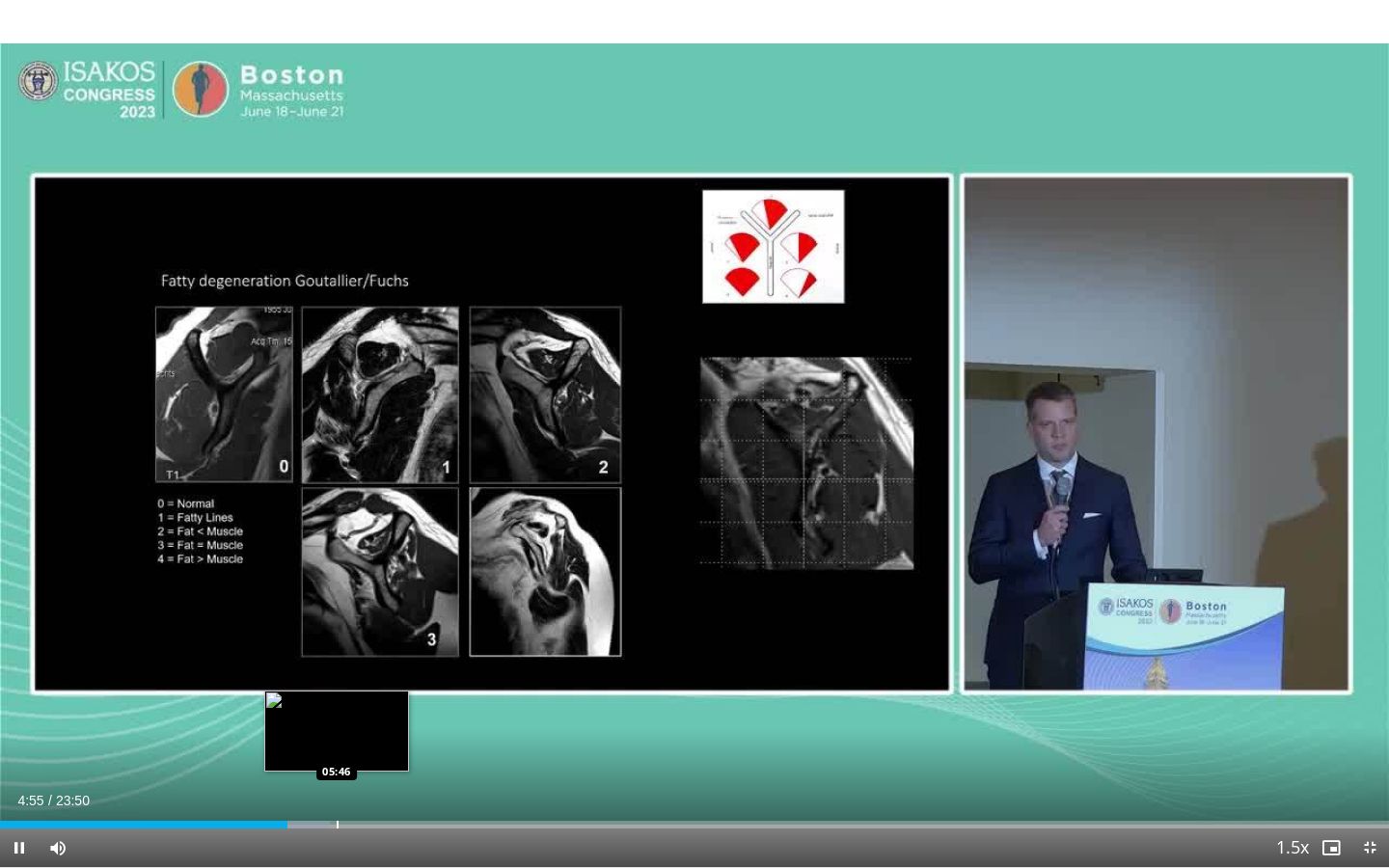 click at bounding box center (338, 825) 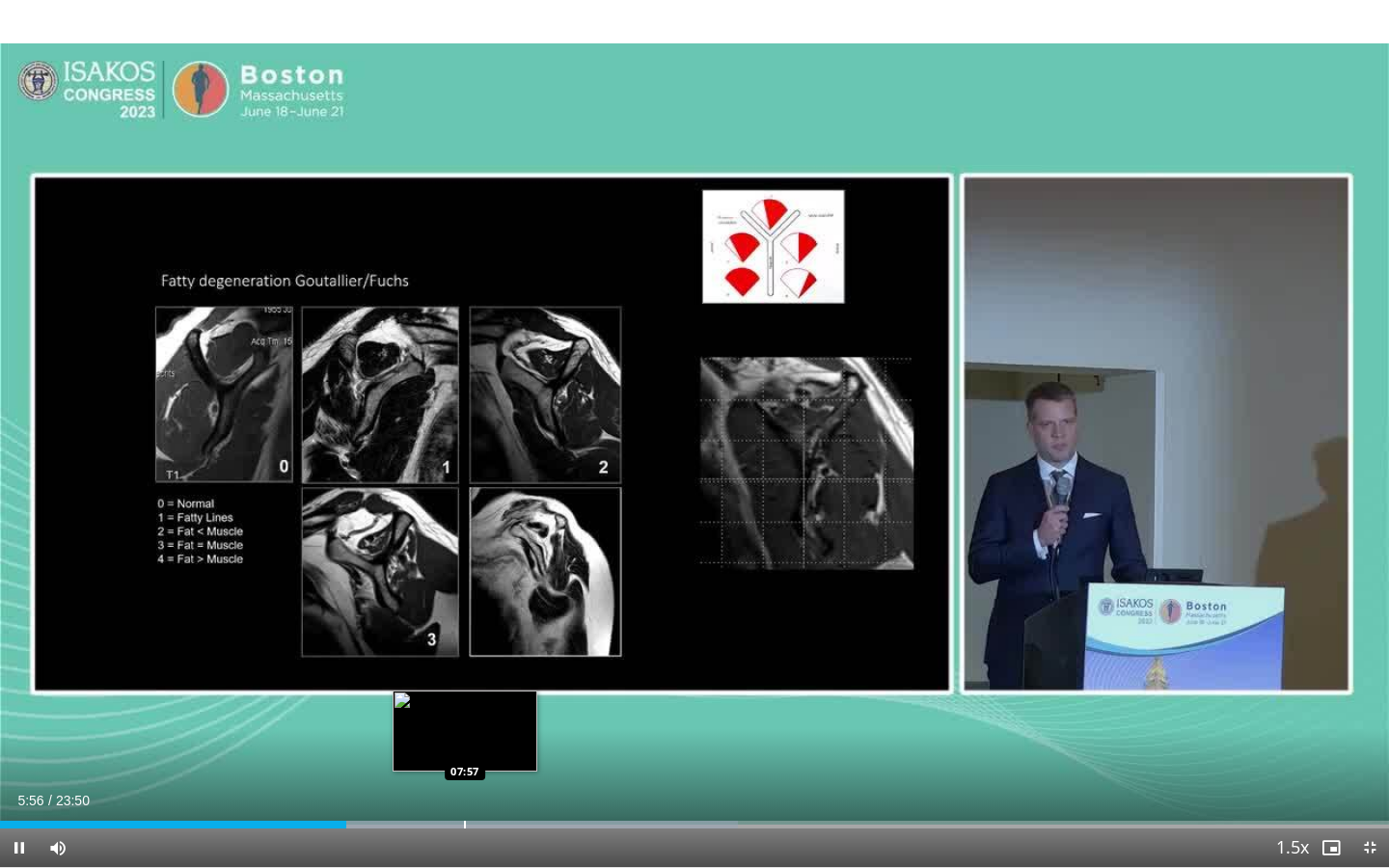 click at bounding box center [465, 825] 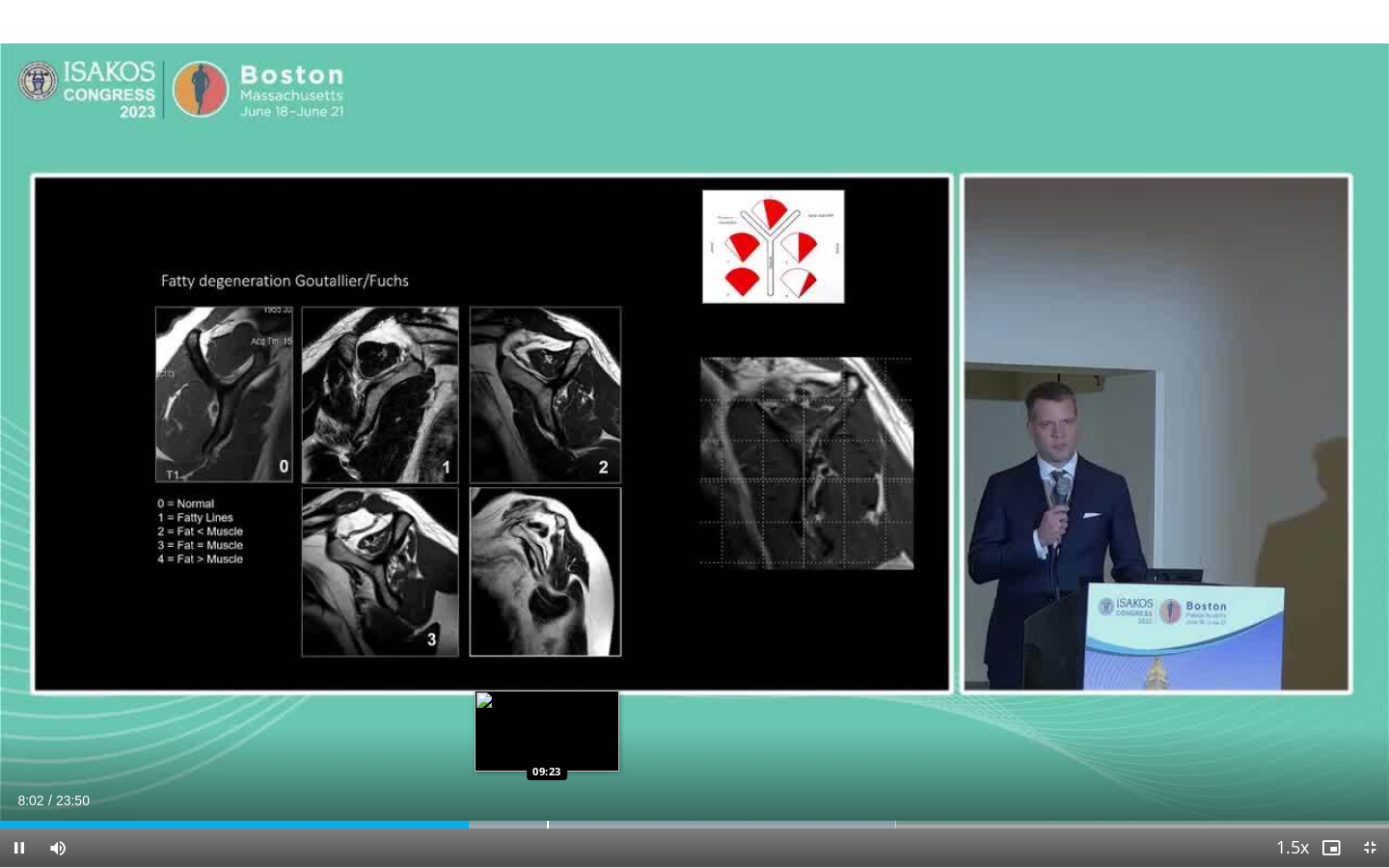 click at bounding box center [548, 825] 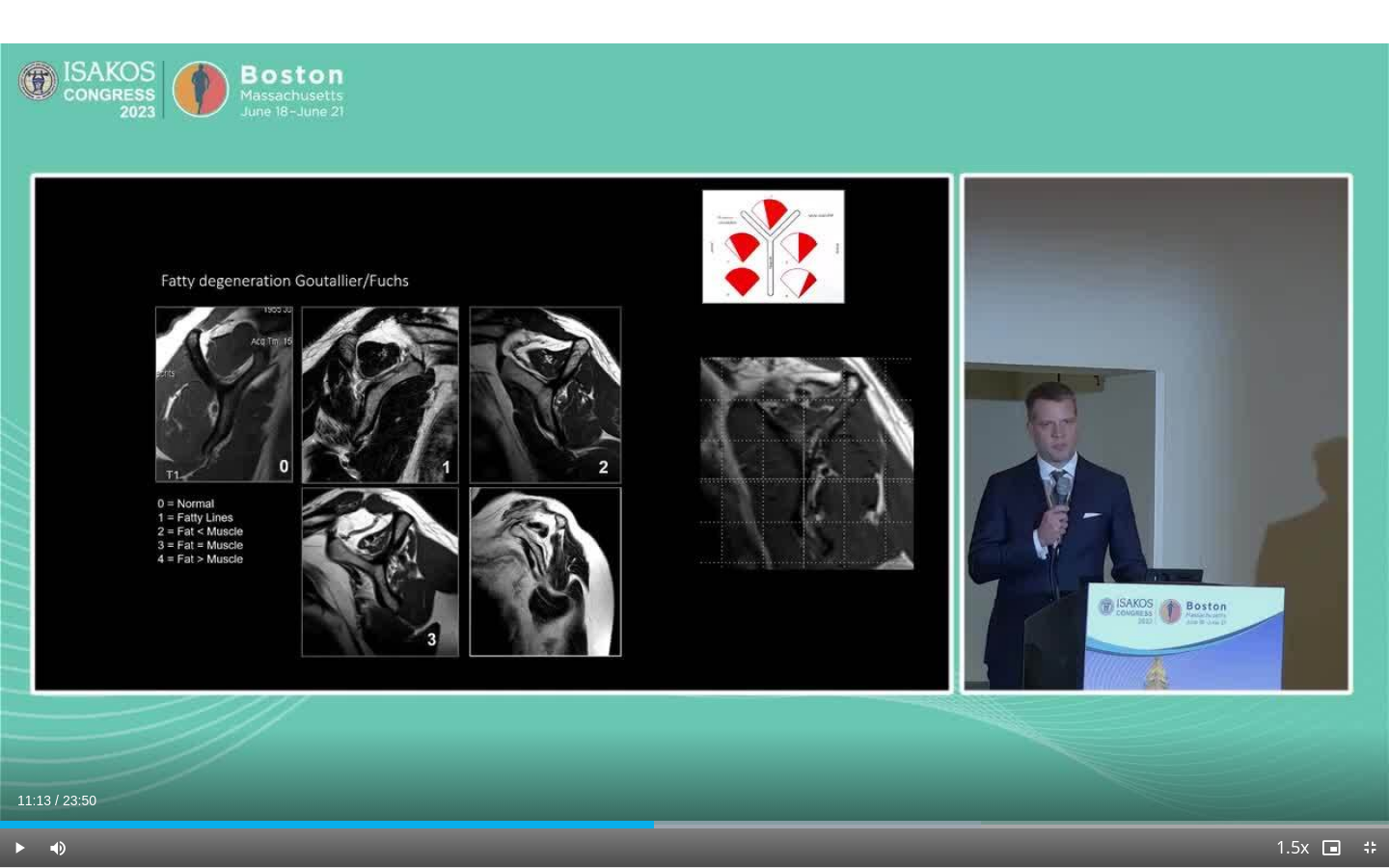 click at bounding box center (655, 825) 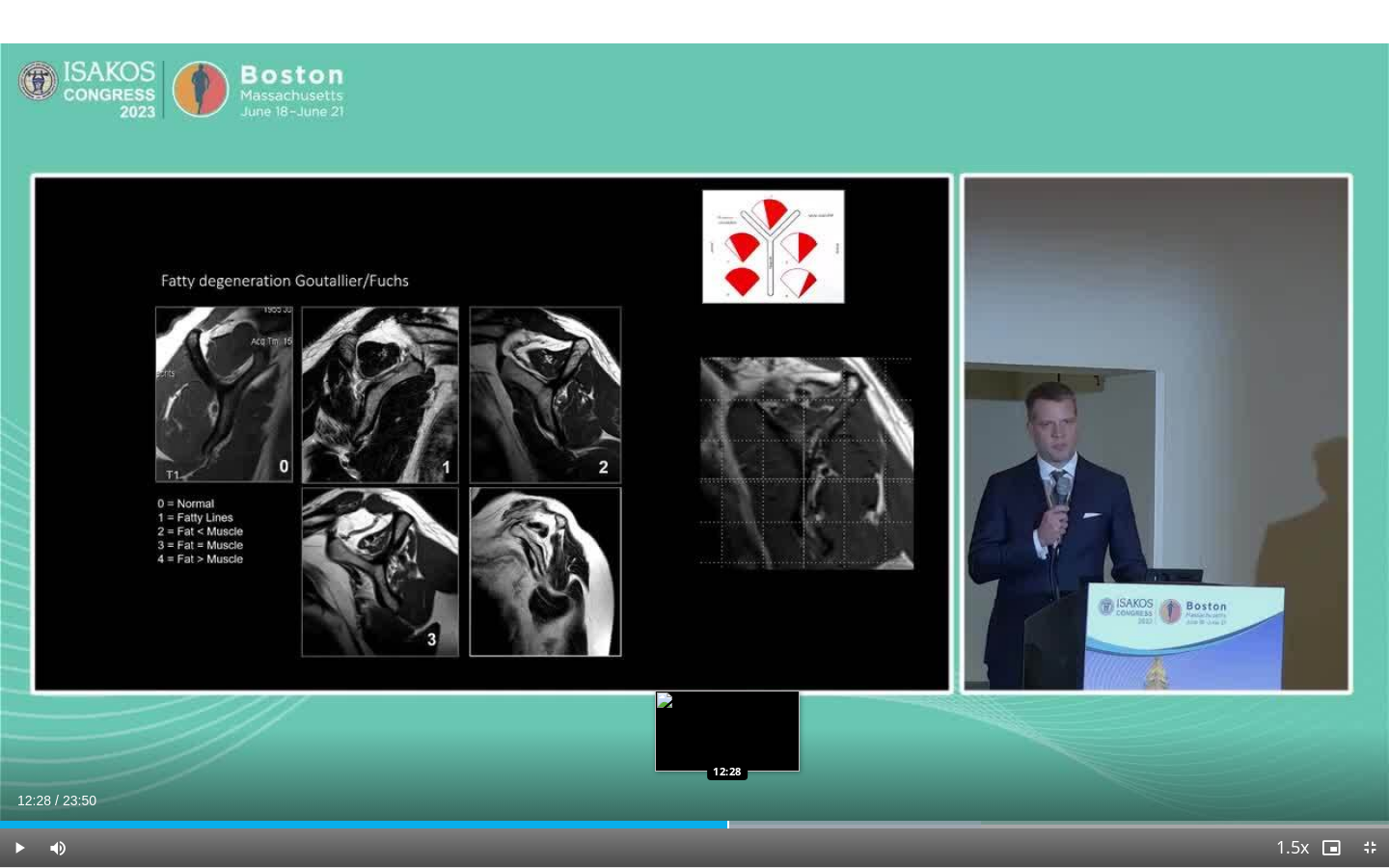 click on "Loaded :  70.62% 11:16 12:28" at bounding box center [694, 819] 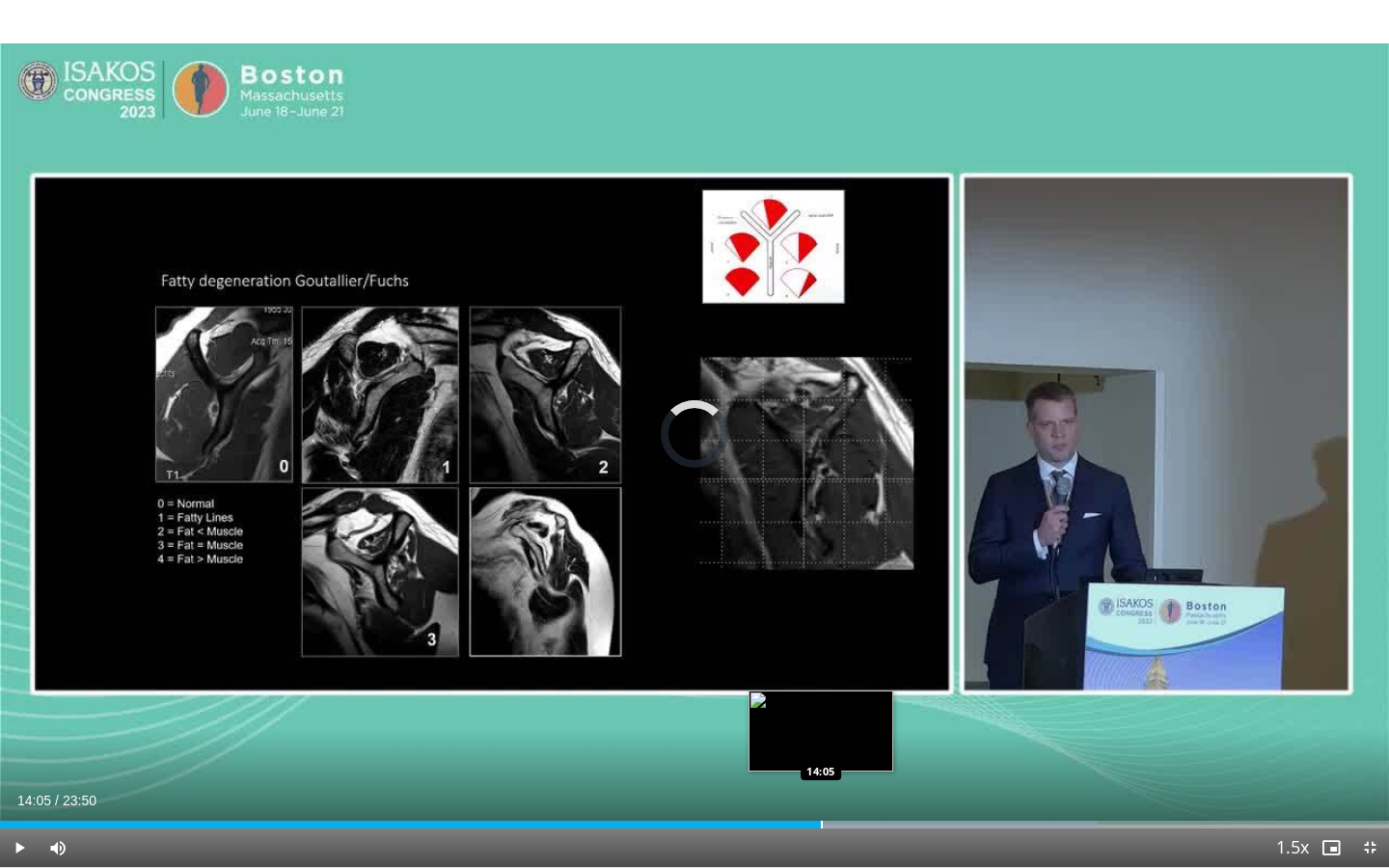 click at bounding box center [822, 825] 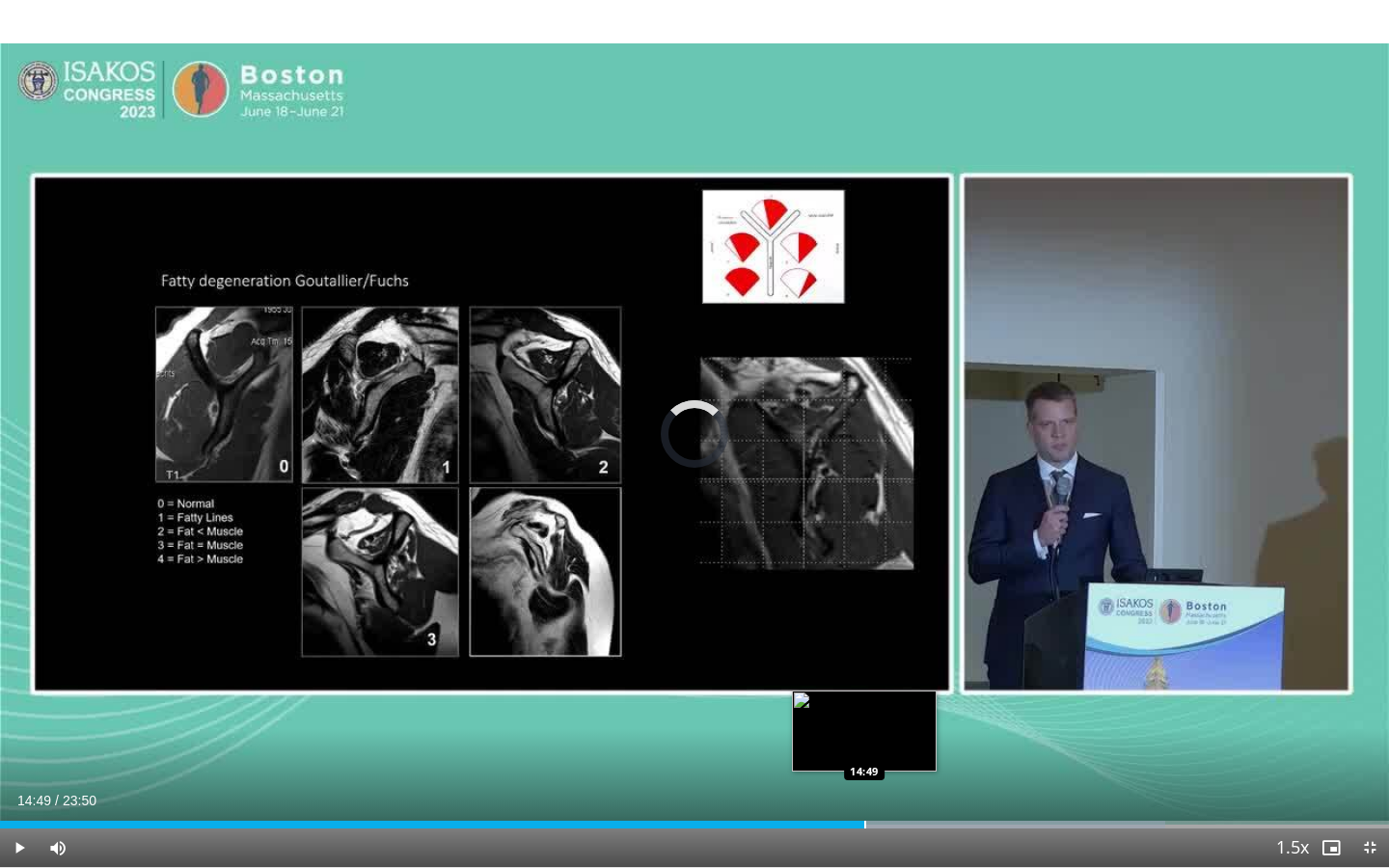 click on "Loaded : [PERCENT]% [TIME] [TIME]" at bounding box center (694, 819) 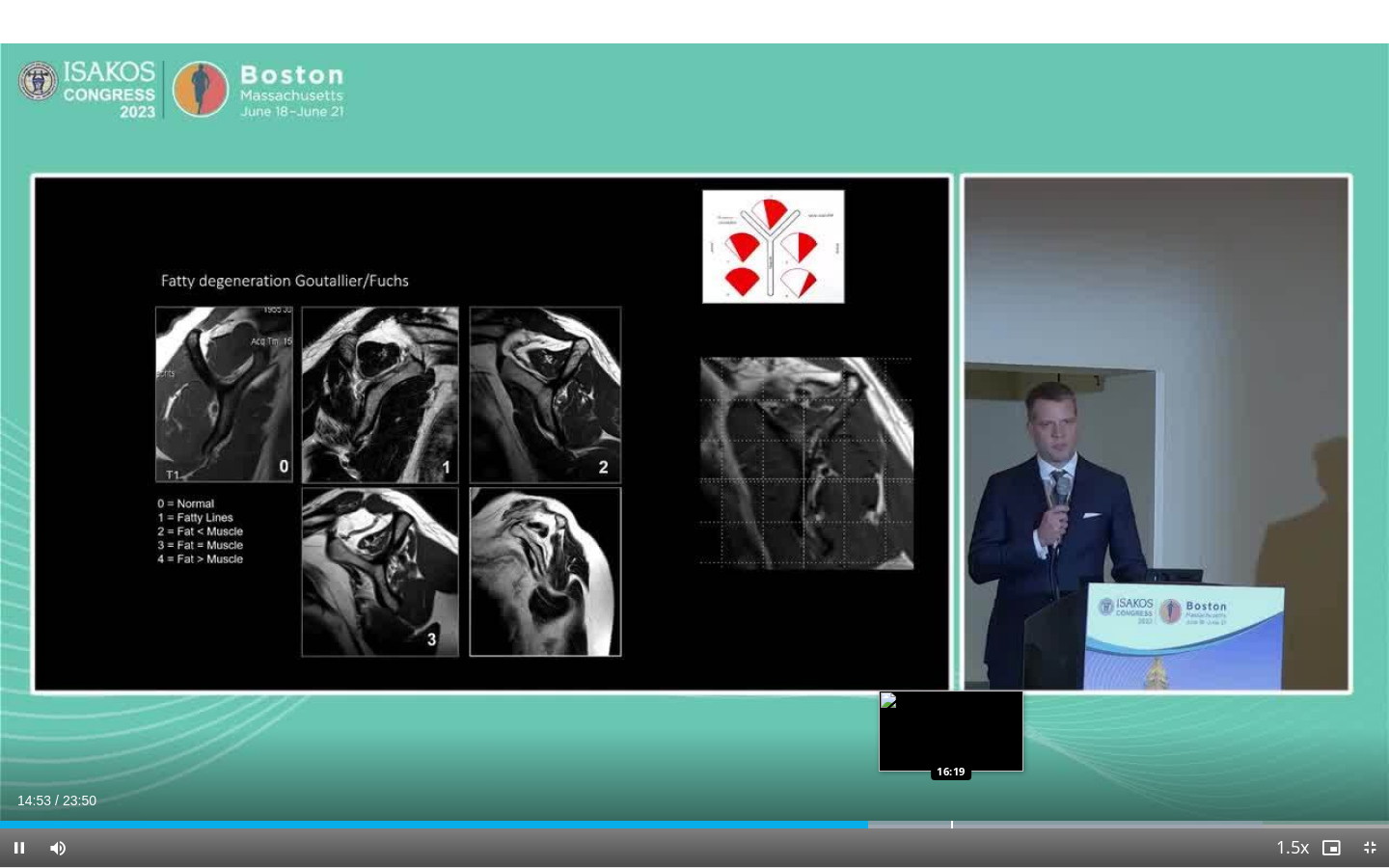 click on "Loaded :  90.87% 14:53 16:19" at bounding box center (694, 819) 